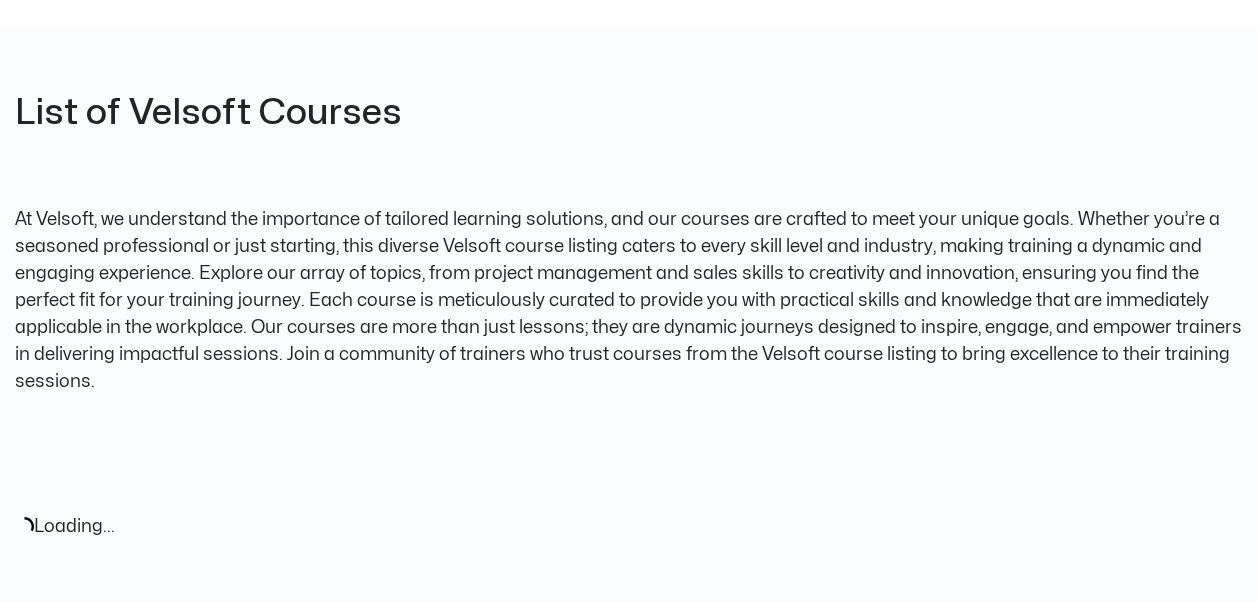 scroll, scrollTop: 100, scrollLeft: 0, axis: vertical 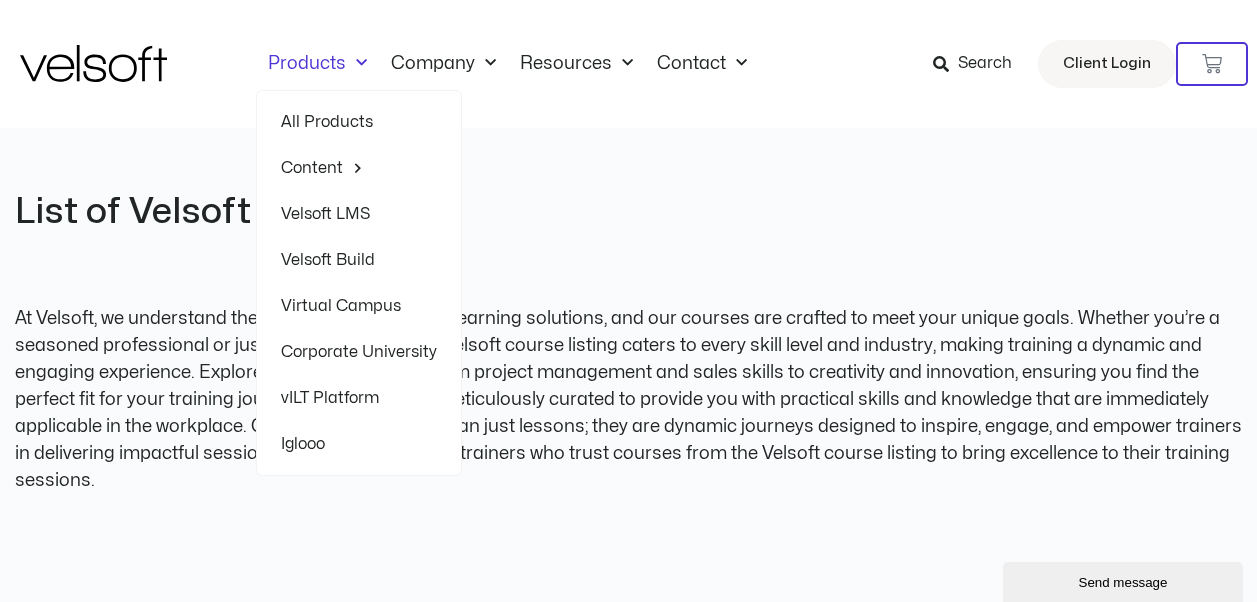 click on "Products" 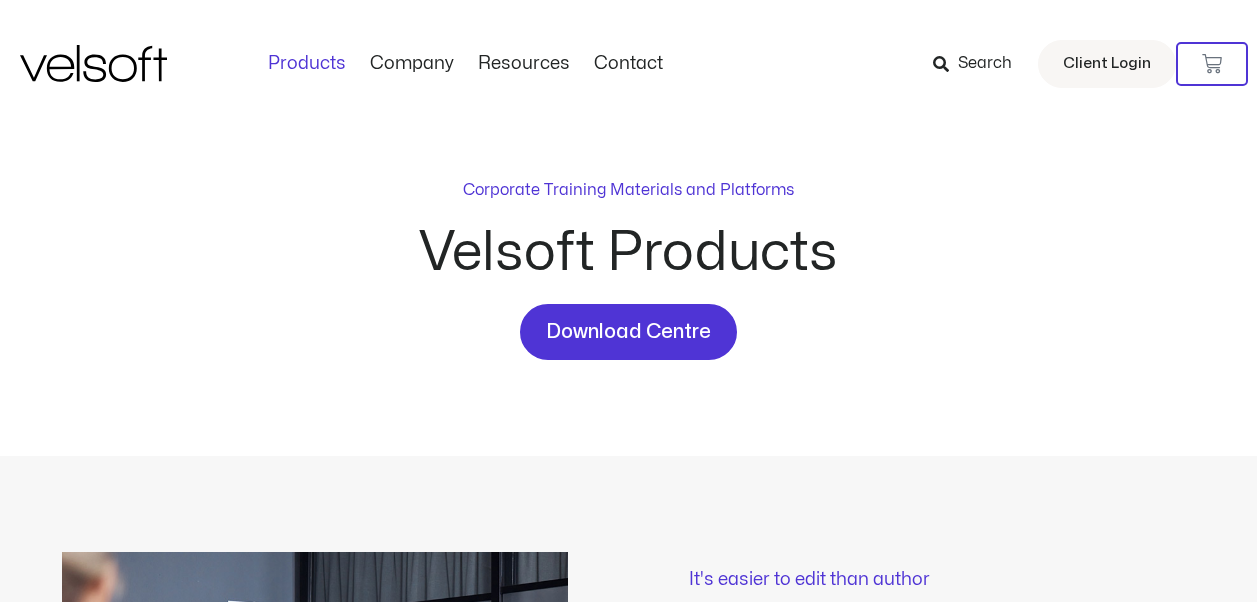 scroll, scrollTop: 0, scrollLeft: 0, axis: both 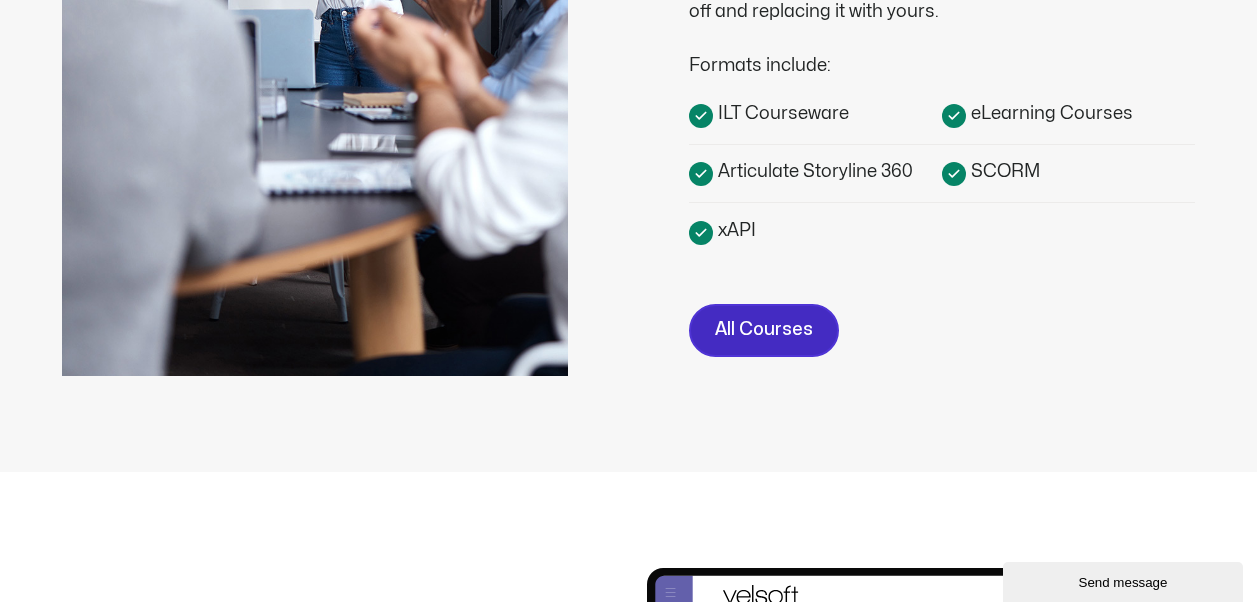 click on "All Courses" at bounding box center (764, 330) 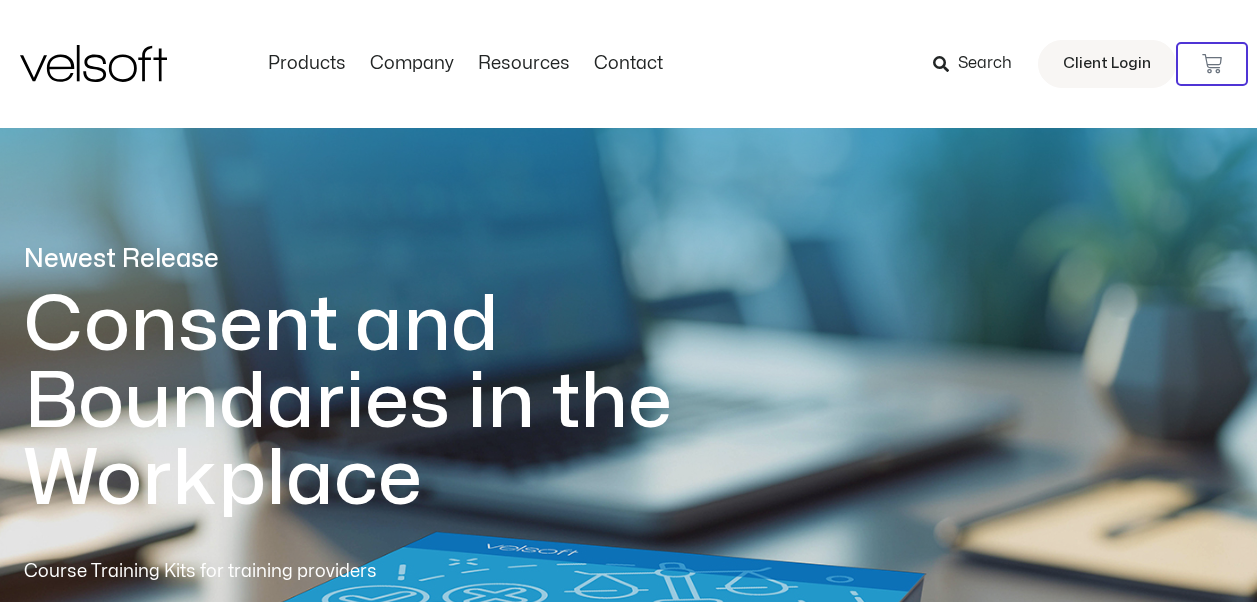 scroll, scrollTop: 0, scrollLeft: 0, axis: both 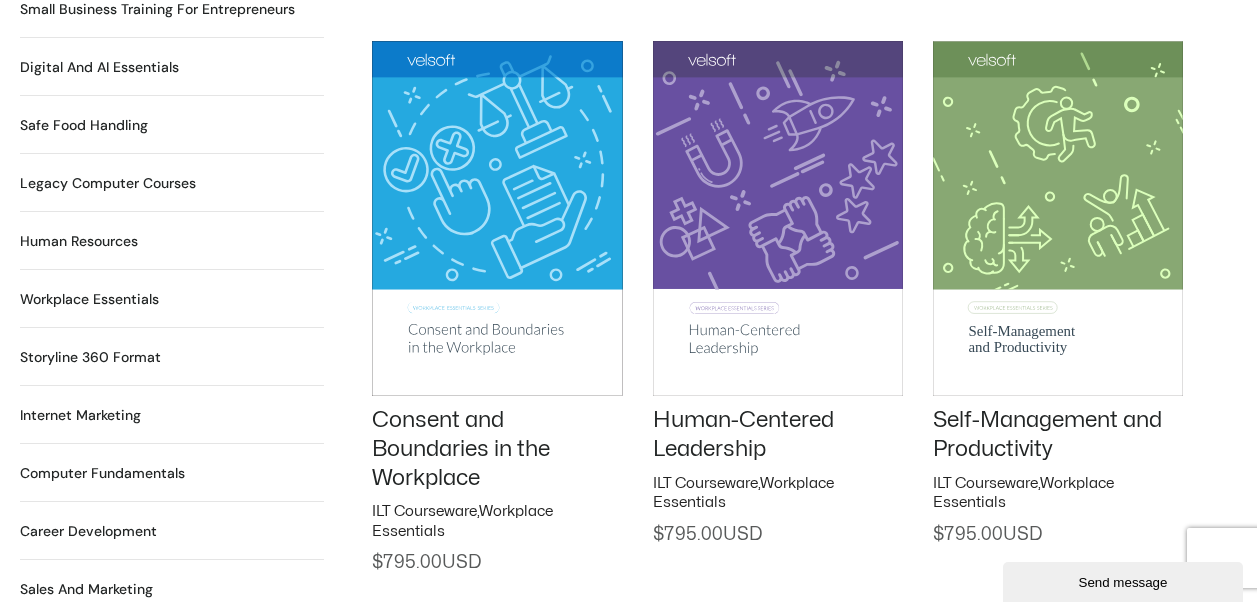 click on "Safe Food Handling 18 Products" at bounding box center [84, 125] 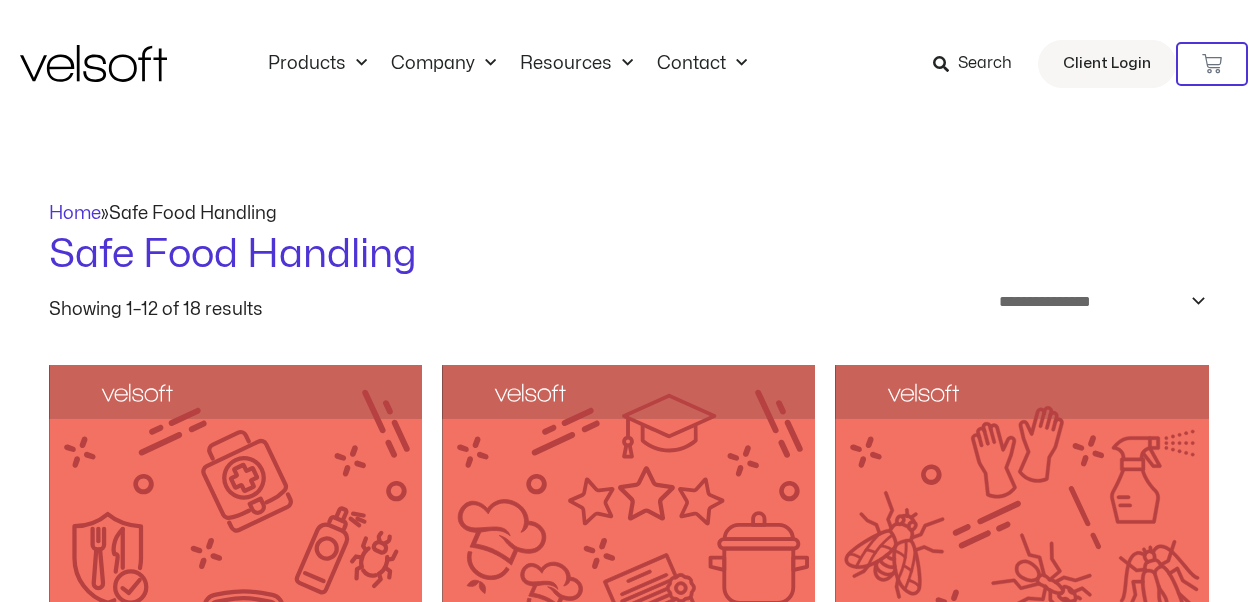 scroll, scrollTop: 211, scrollLeft: 0, axis: vertical 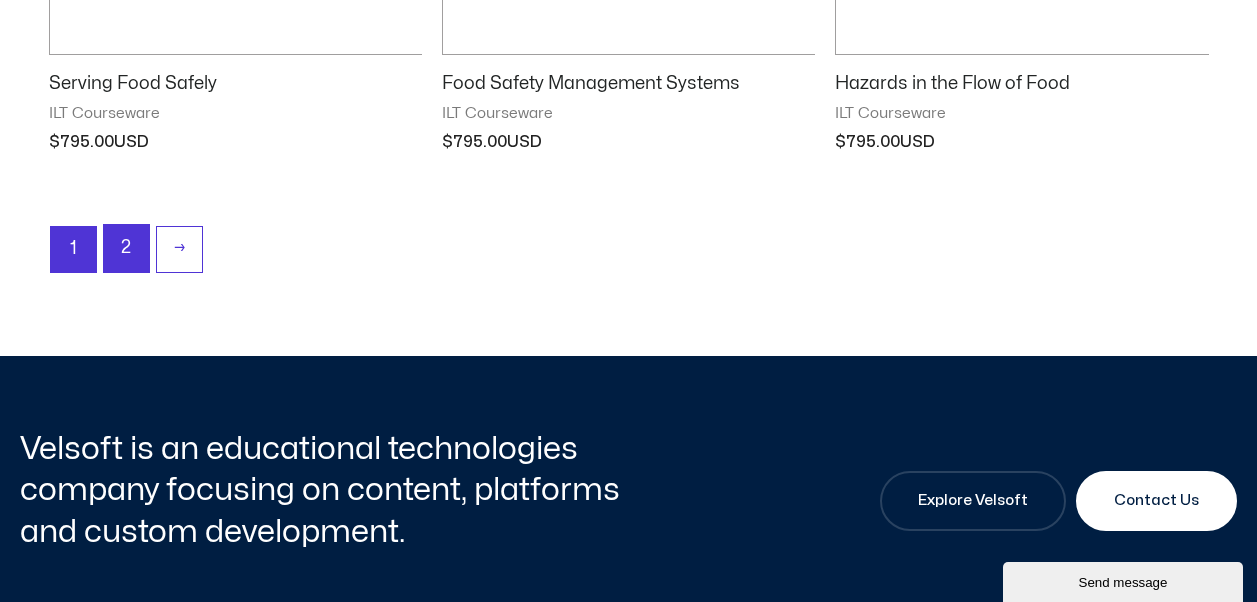 click on "2" at bounding box center [126, 248] 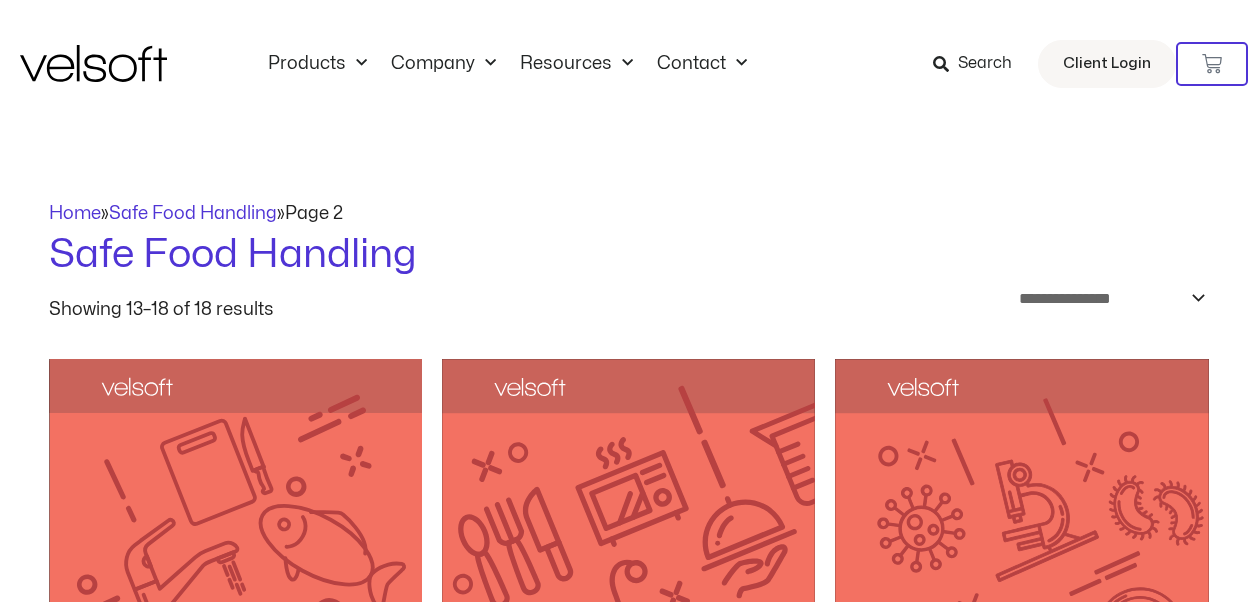 scroll, scrollTop: 0, scrollLeft: 0, axis: both 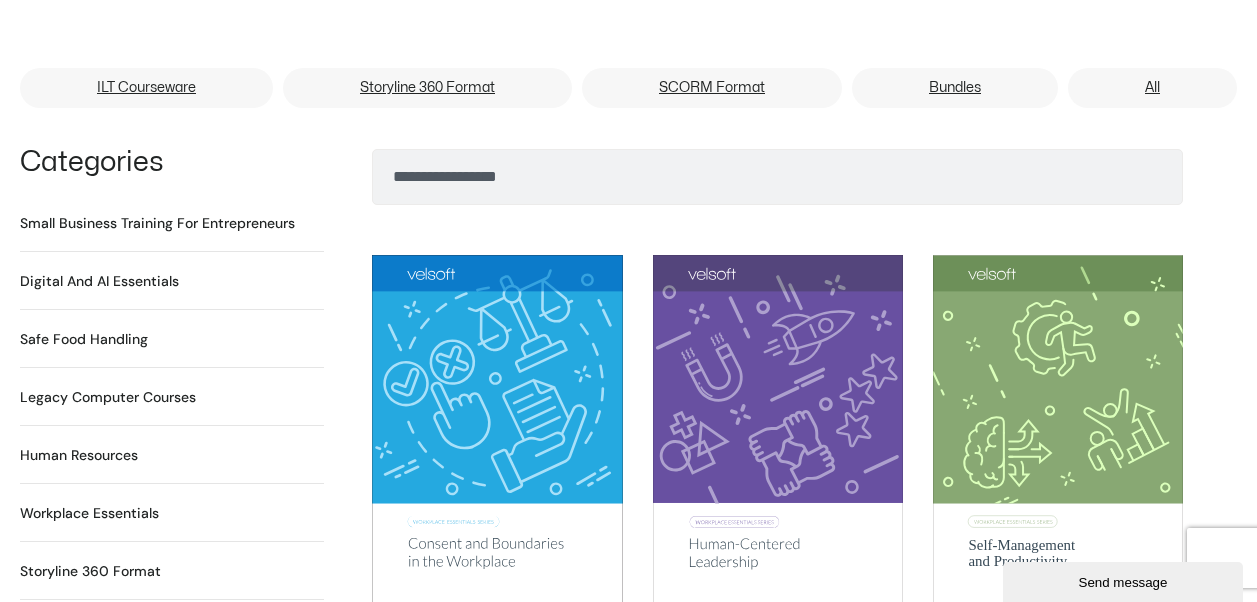 click on "Digital and AI Essentials 22 Products" at bounding box center (99, 281) 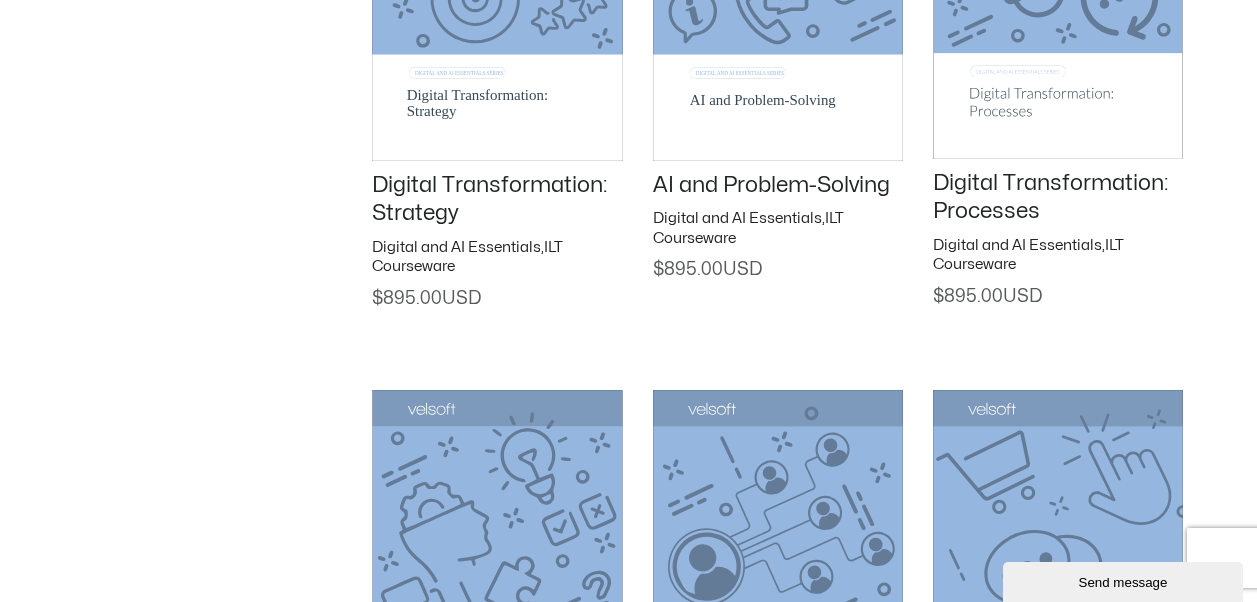 scroll, scrollTop: 2895, scrollLeft: 0, axis: vertical 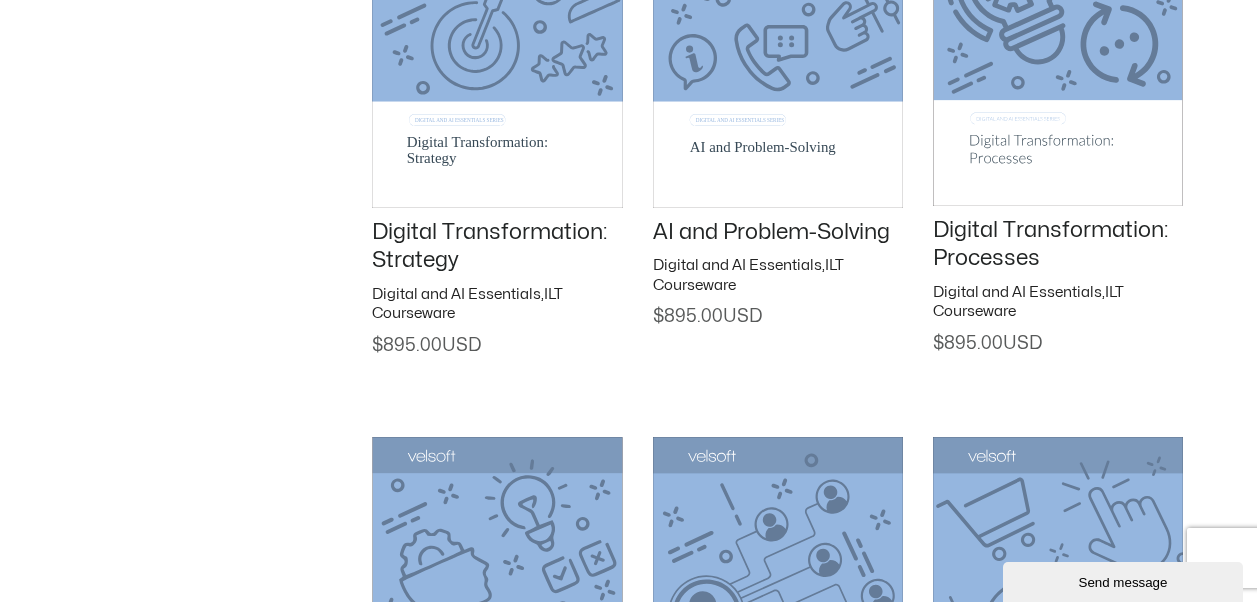 click on "AI and Problem-Solving" 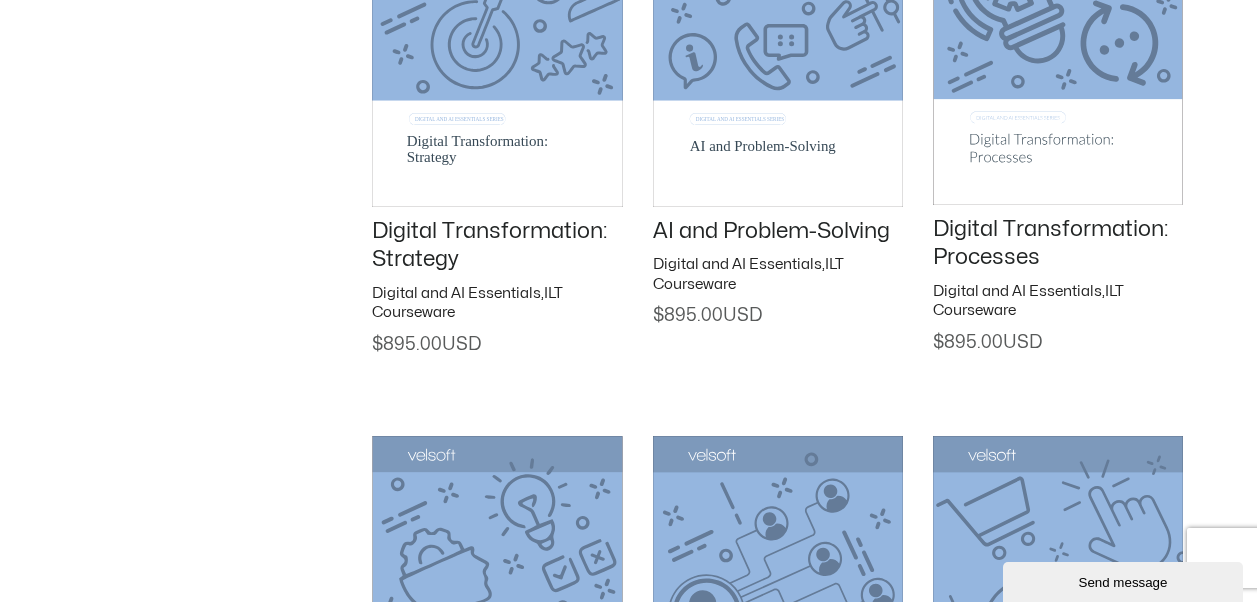 scroll, scrollTop: 2895, scrollLeft: 0, axis: vertical 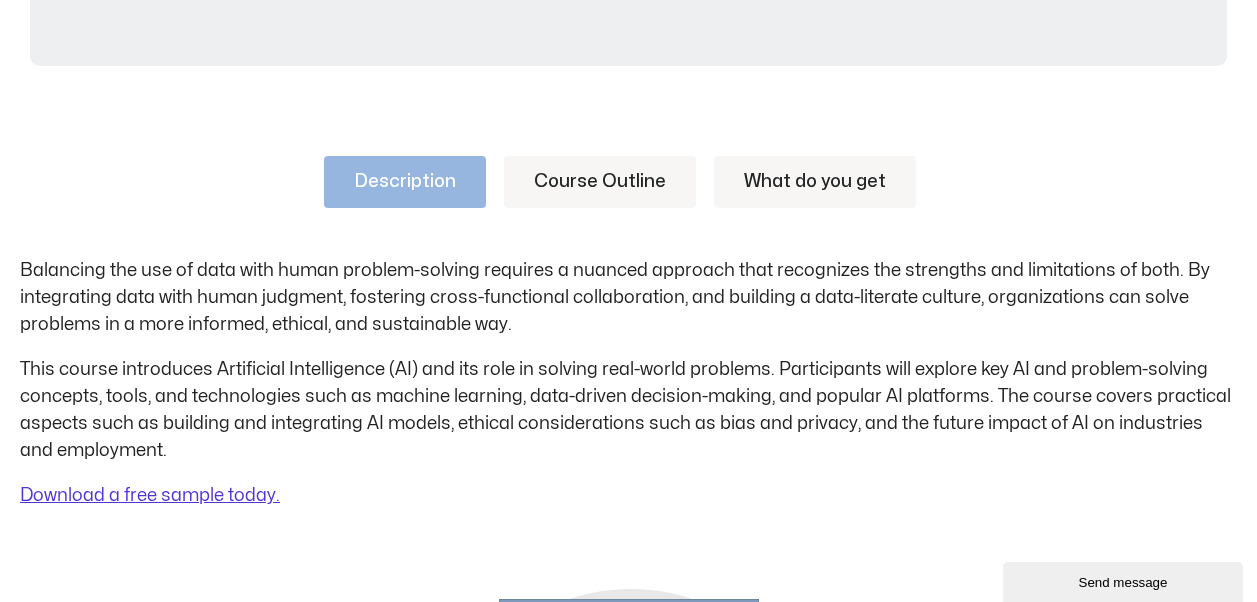 click on "Course Outline" at bounding box center (600, 182) 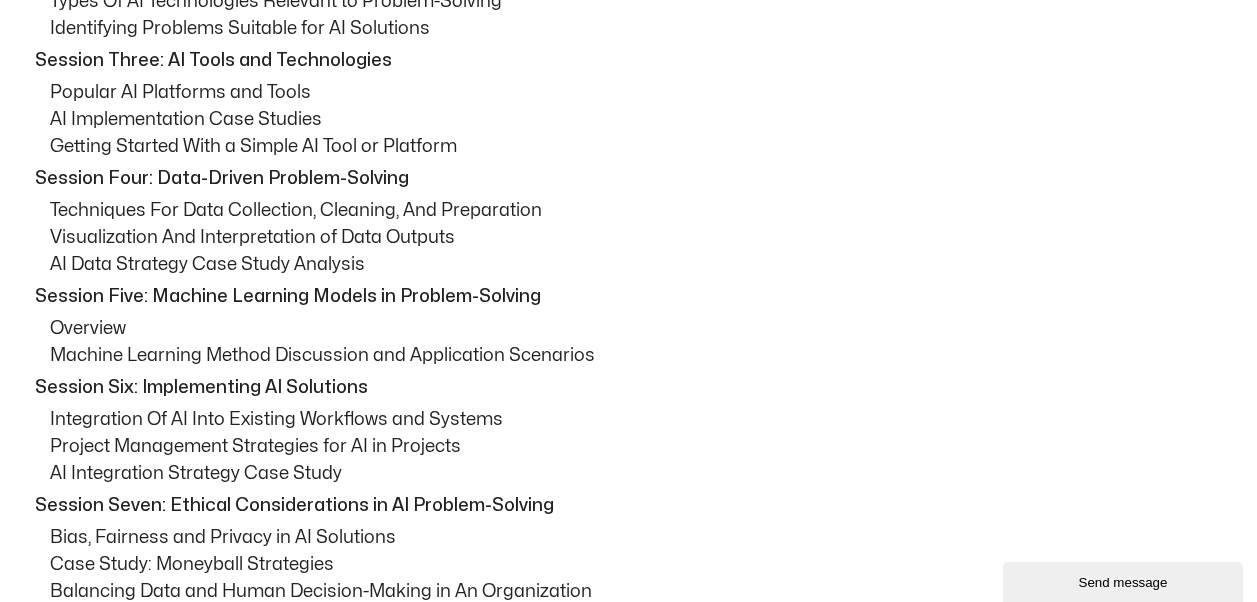 scroll, scrollTop: 800, scrollLeft: 0, axis: vertical 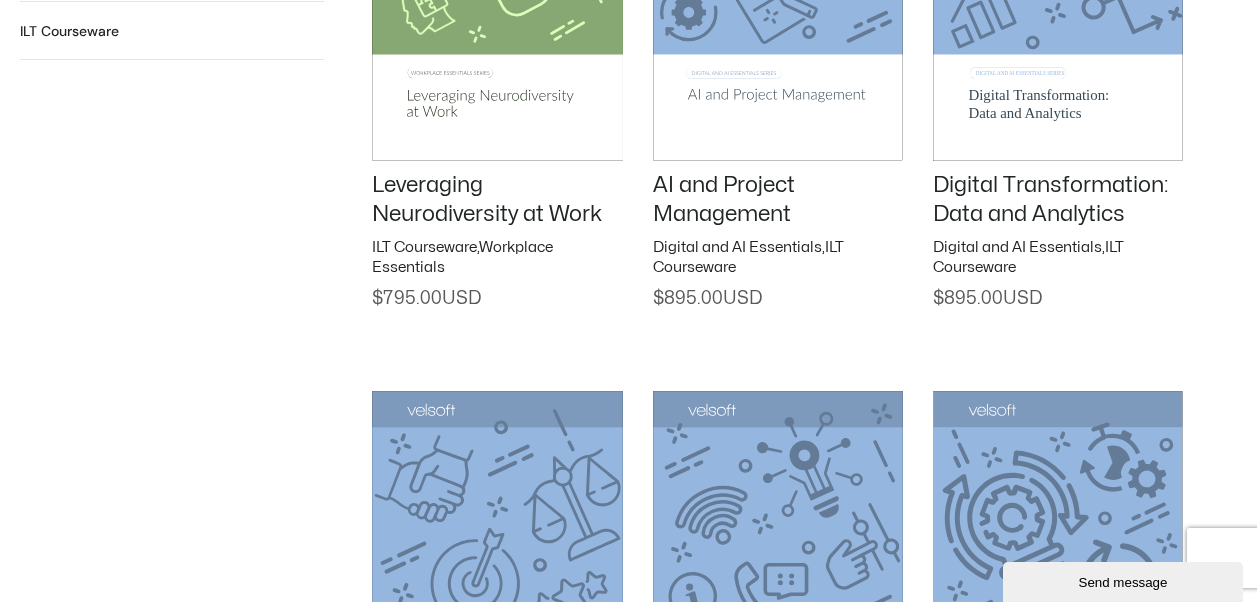 click on "AI and Project Management" 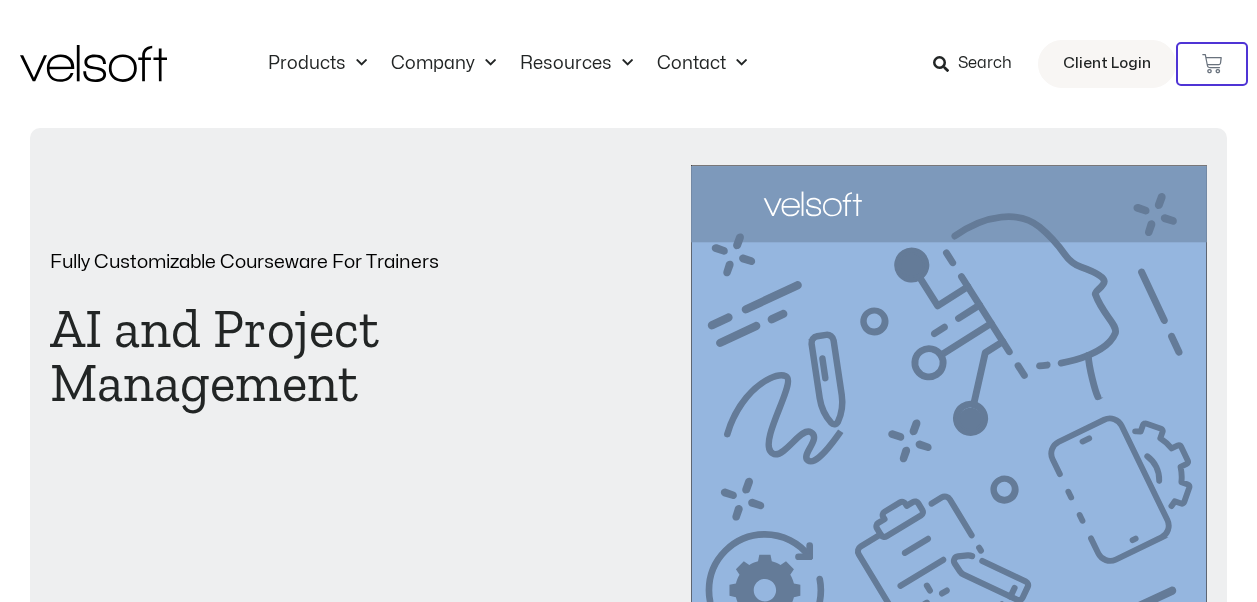 scroll, scrollTop: 0, scrollLeft: 0, axis: both 